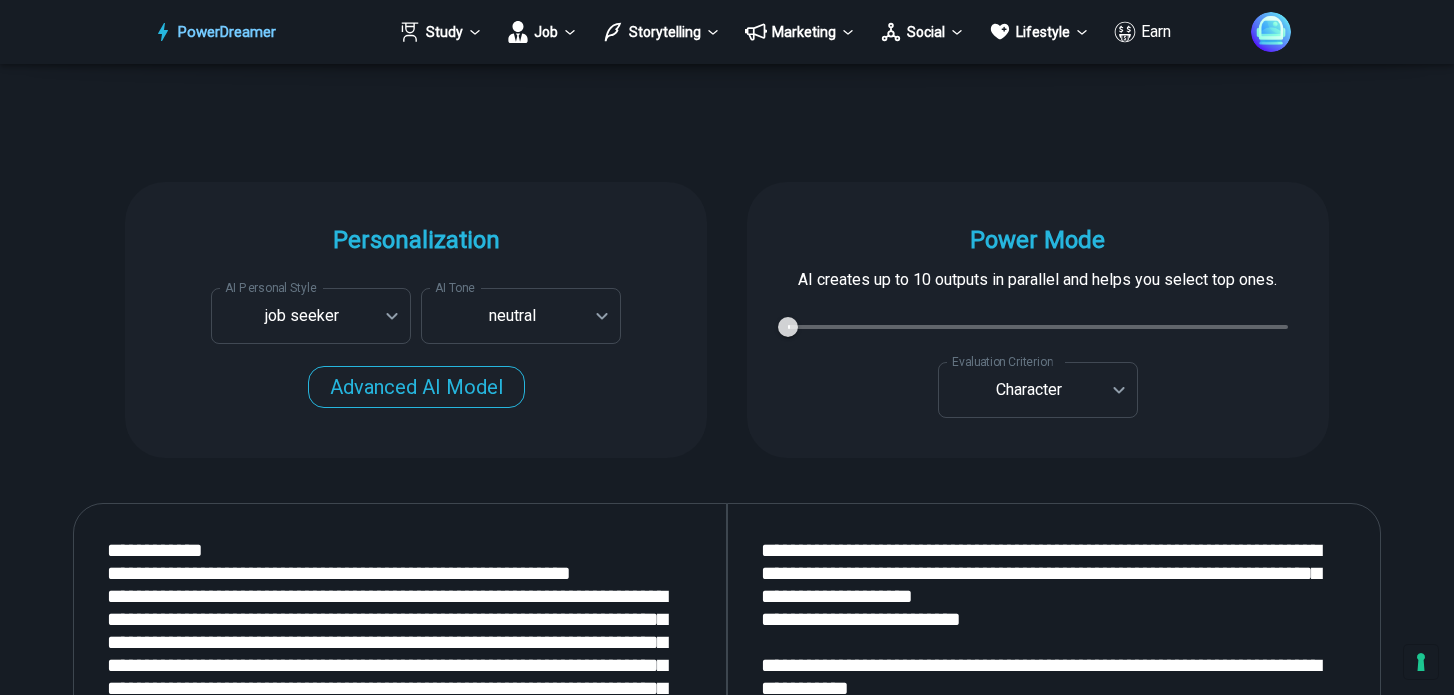 scroll, scrollTop: 2188, scrollLeft: 0, axis: vertical 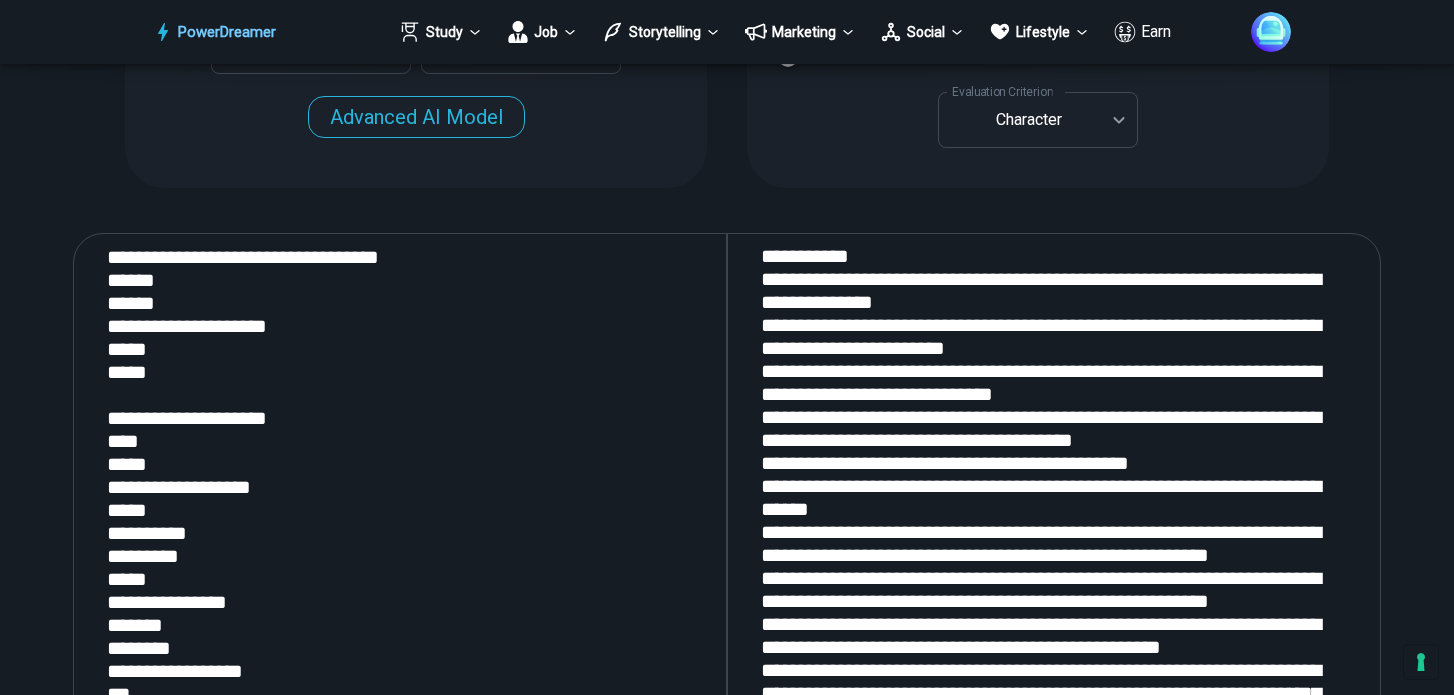 click at bounding box center [400, 499] 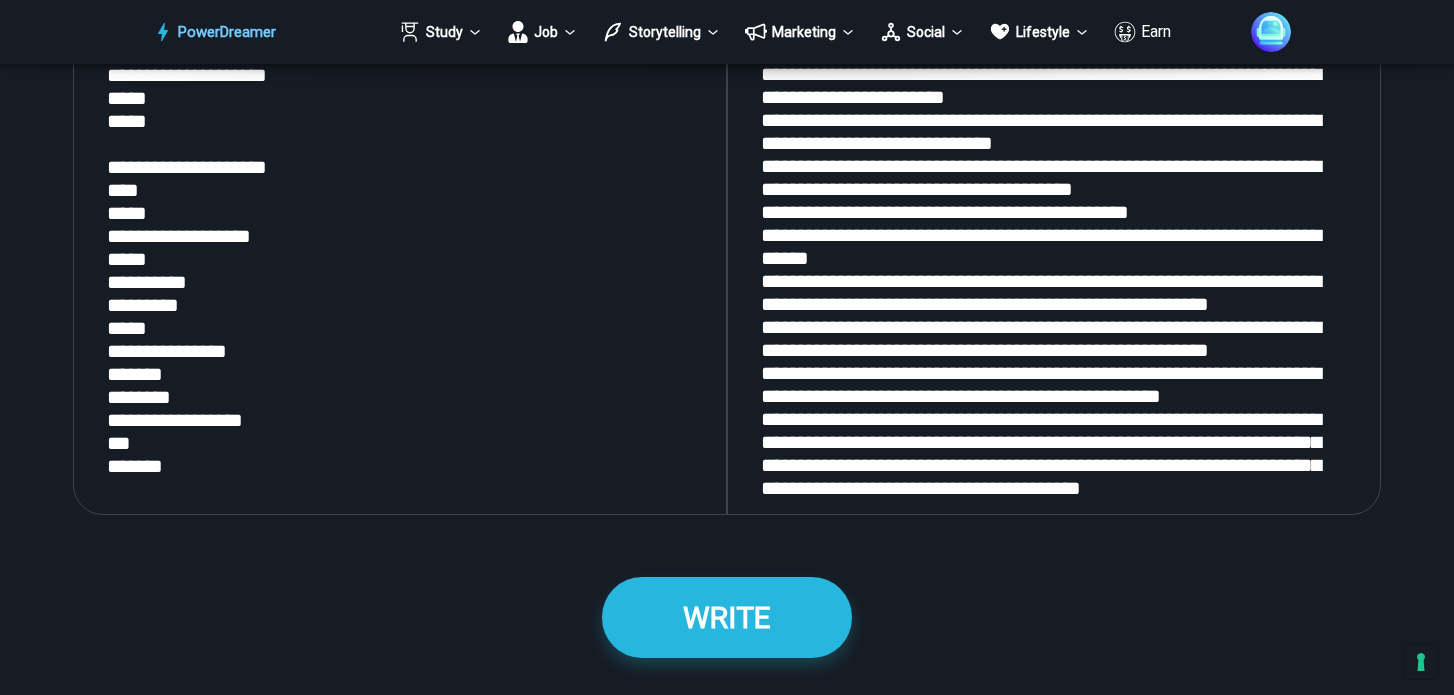 scroll, scrollTop: 2325, scrollLeft: 0, axis: vertical 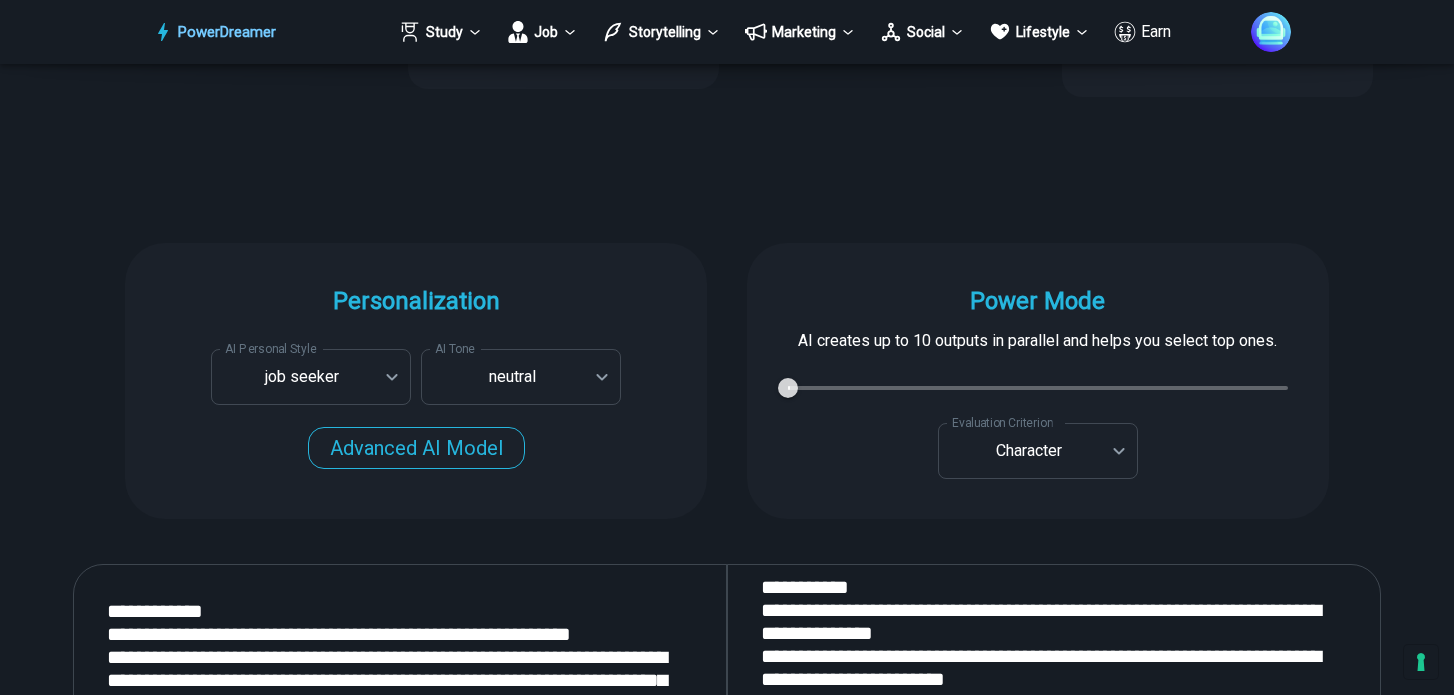drag, startPoint x: 300, startPoint y: 485, endPoint x: 258, endPoint y: 507, distance: 47.41308 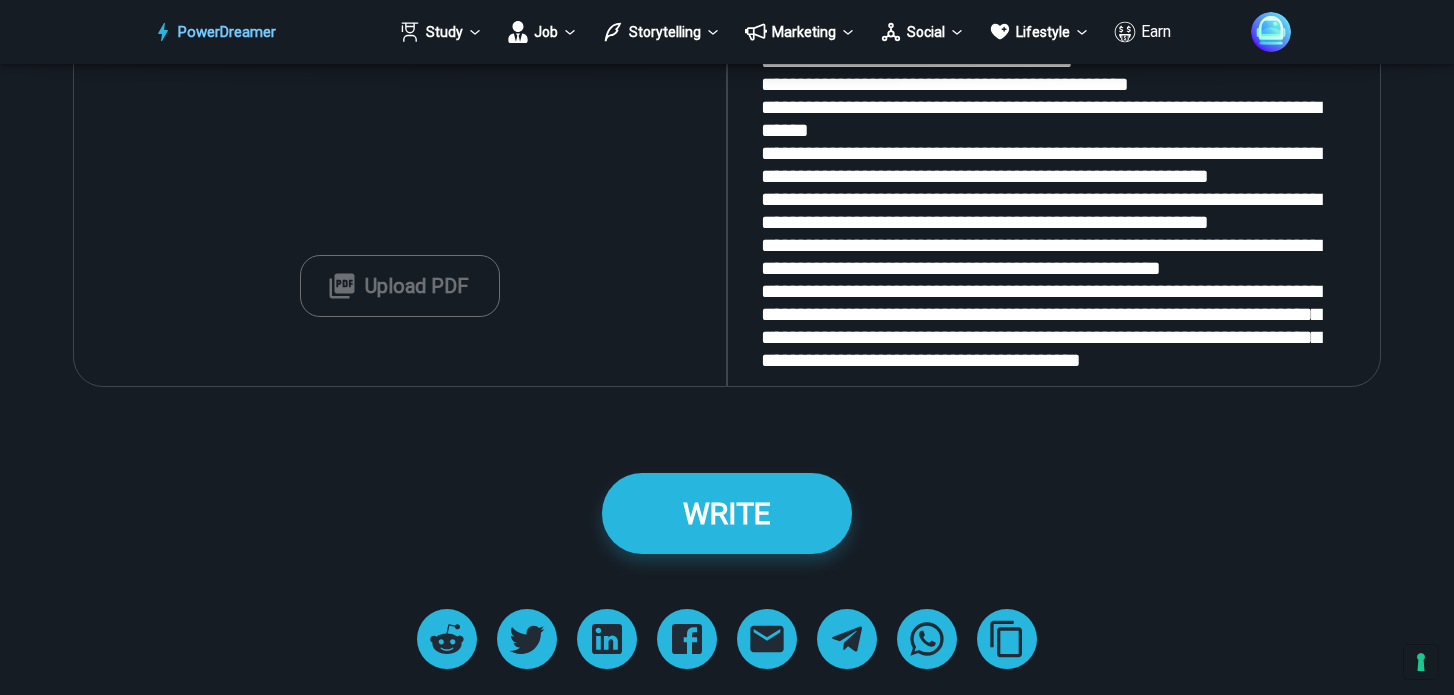 scroll, scrollTop: 2449, scrollLeft: 0, axis: vertical 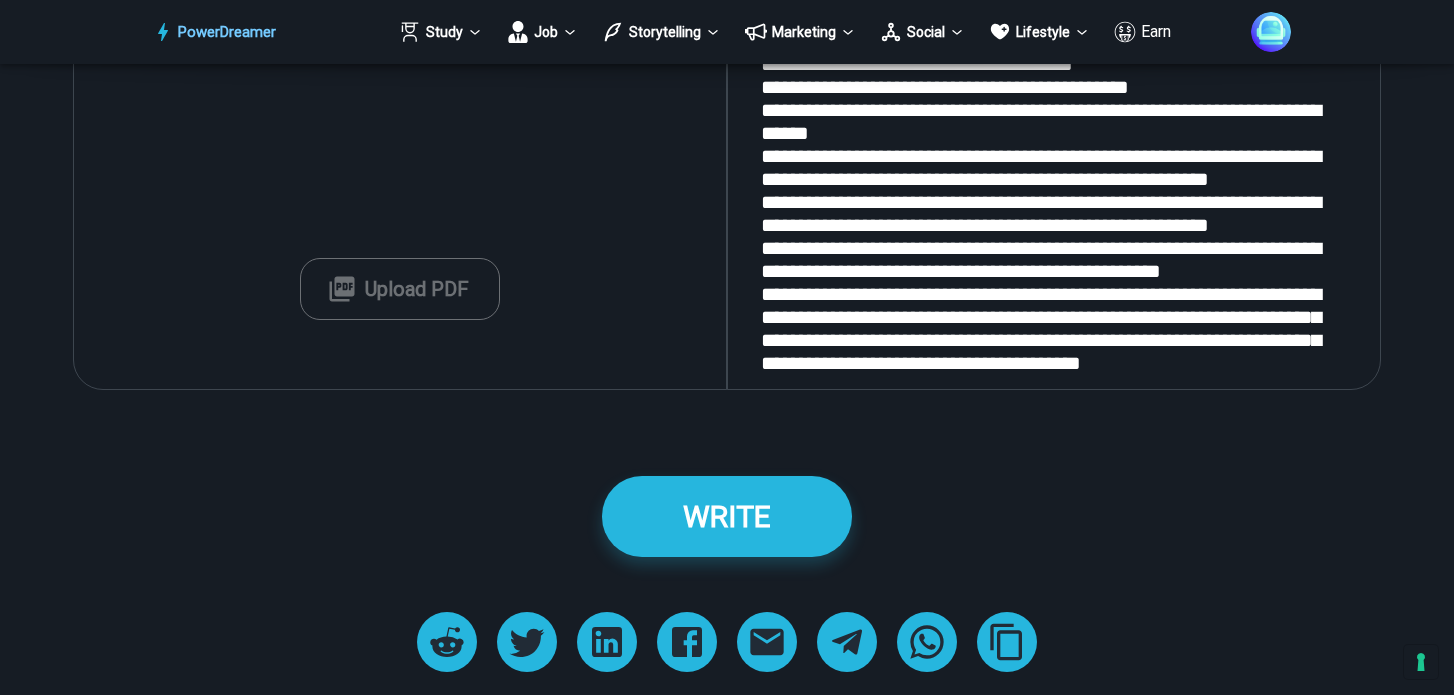 type 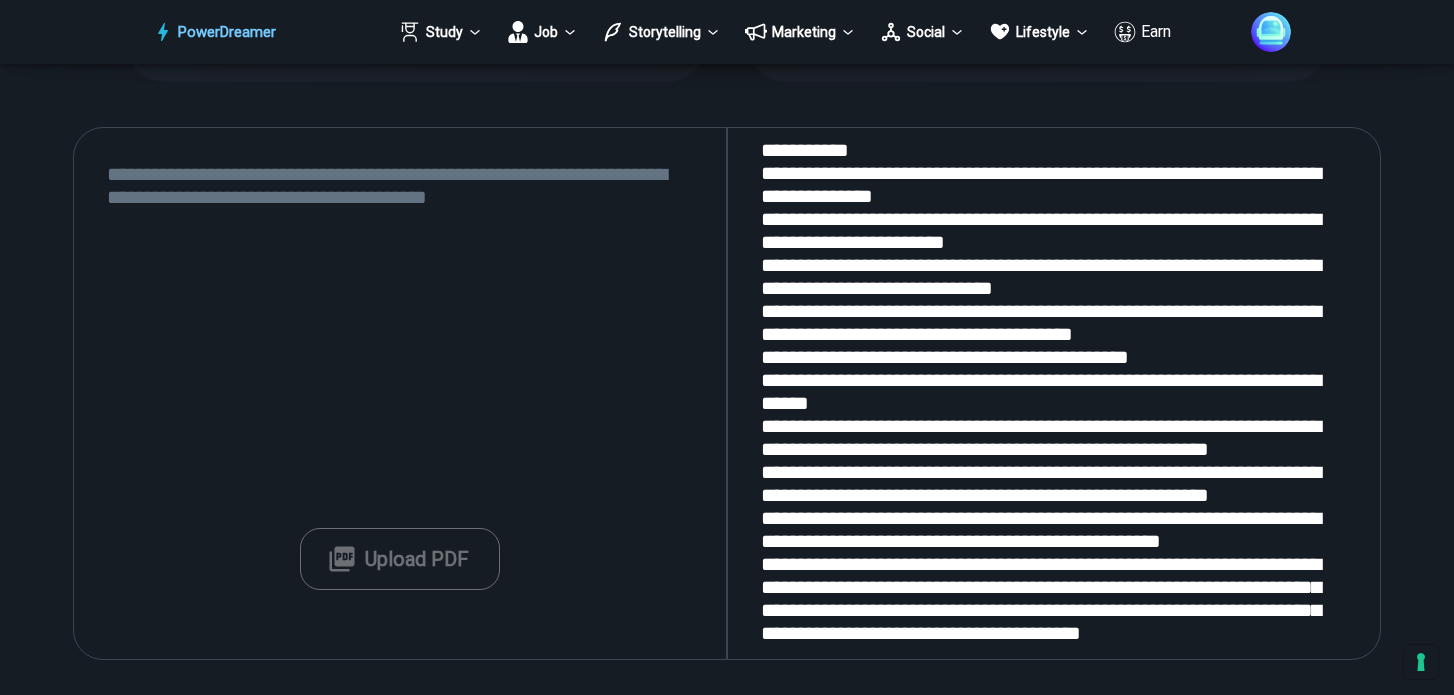 scroll, scrollTop: 2176, scrollLeft: 0, axis: vertical 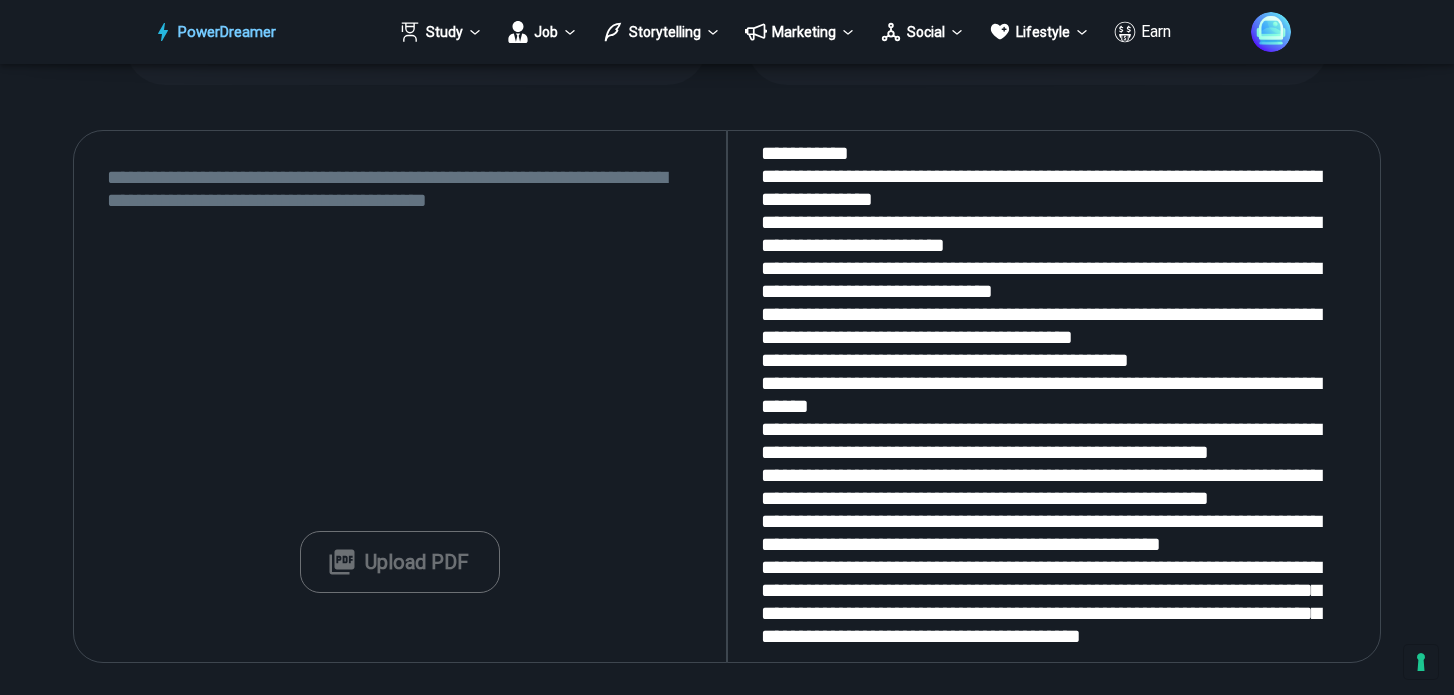 click on "Upload PDF" at bounding box center (400, 562) 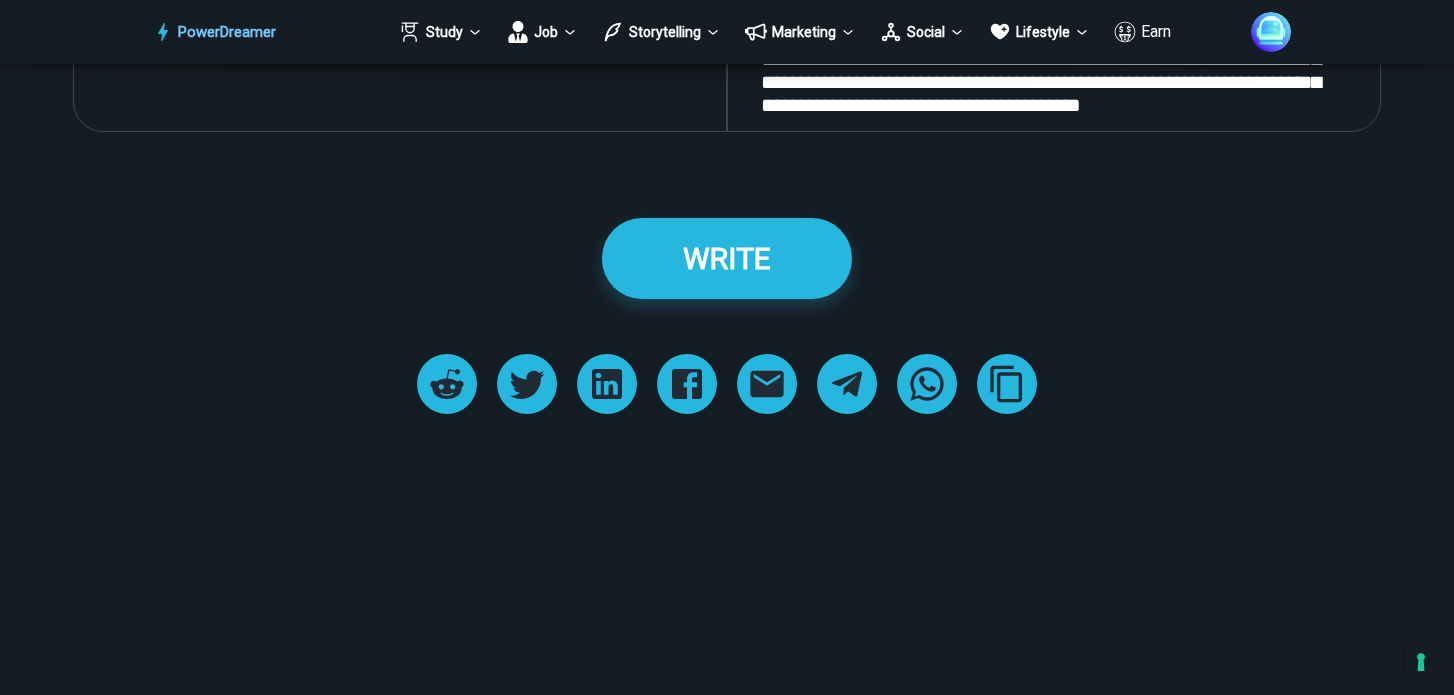 scroll, scrollTop: 2698, scrollLeft: 0, axis: vertical 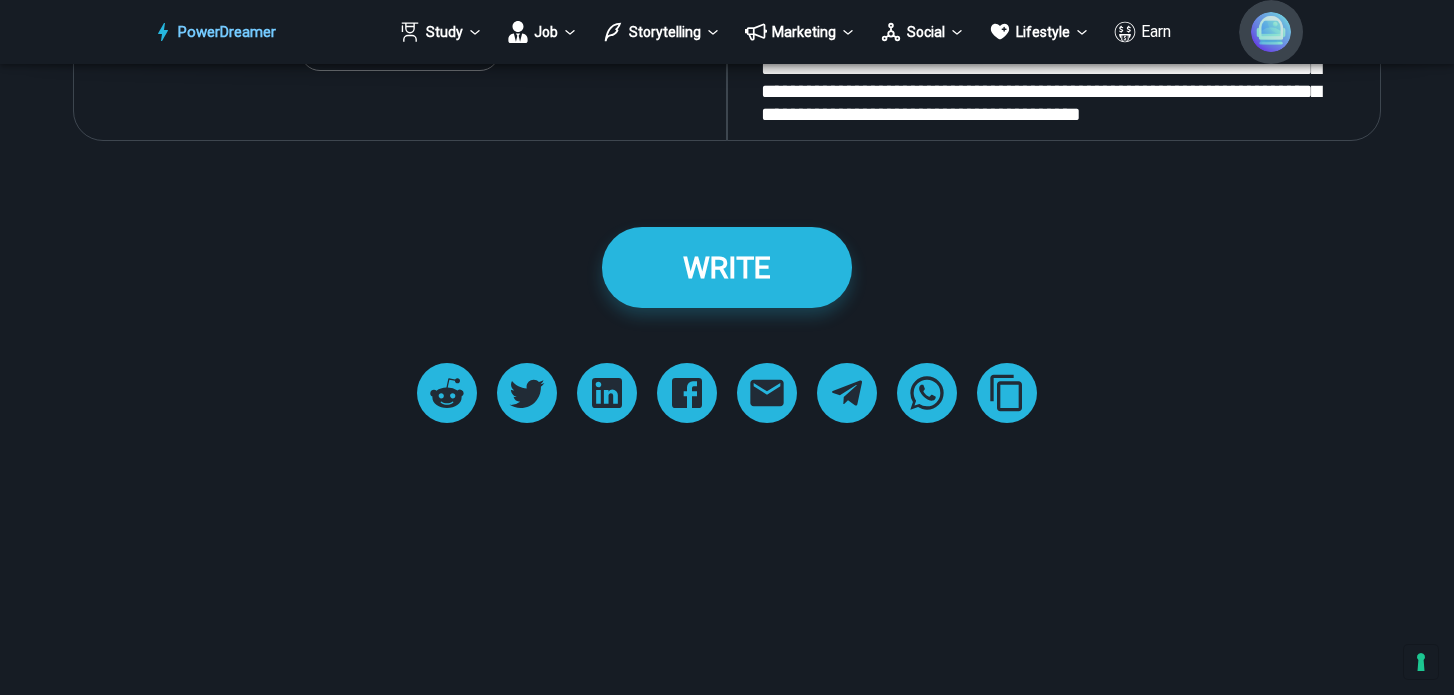 click at bounding box center [1271, 32] 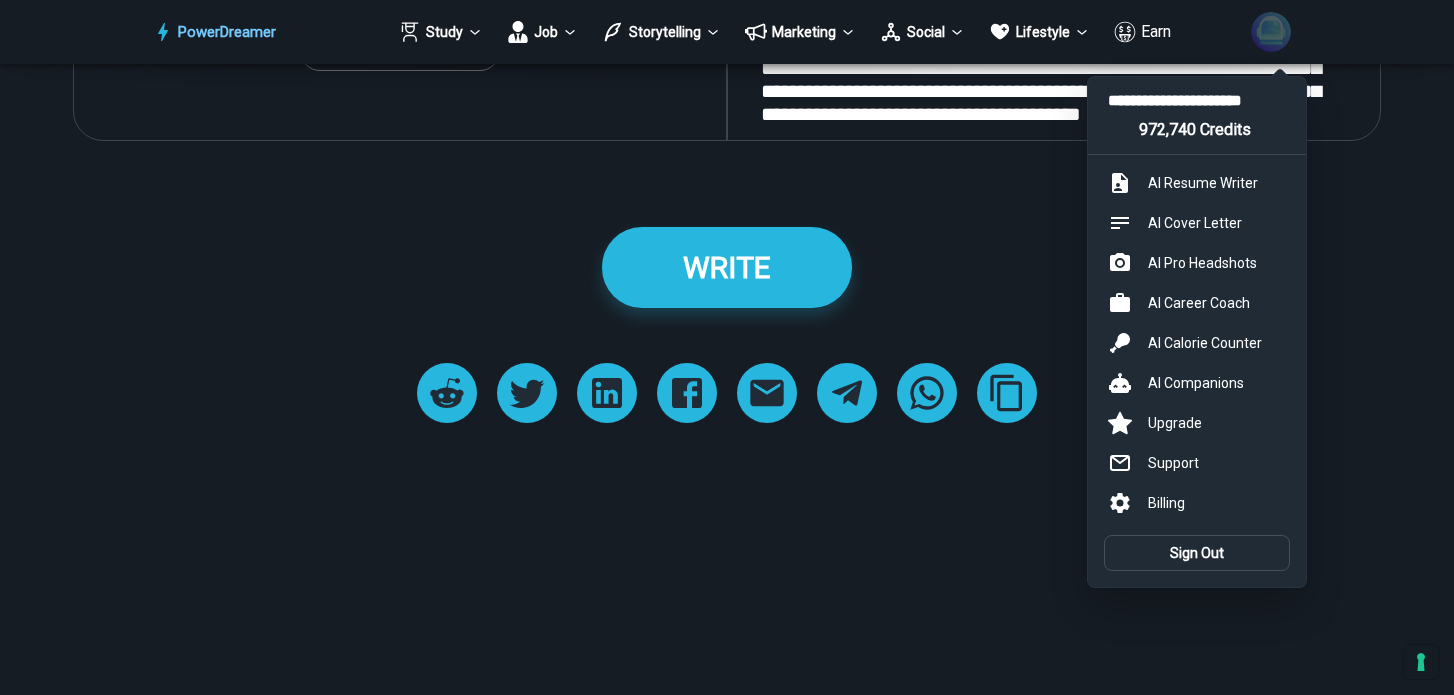 click at bounding box center [727, 347] 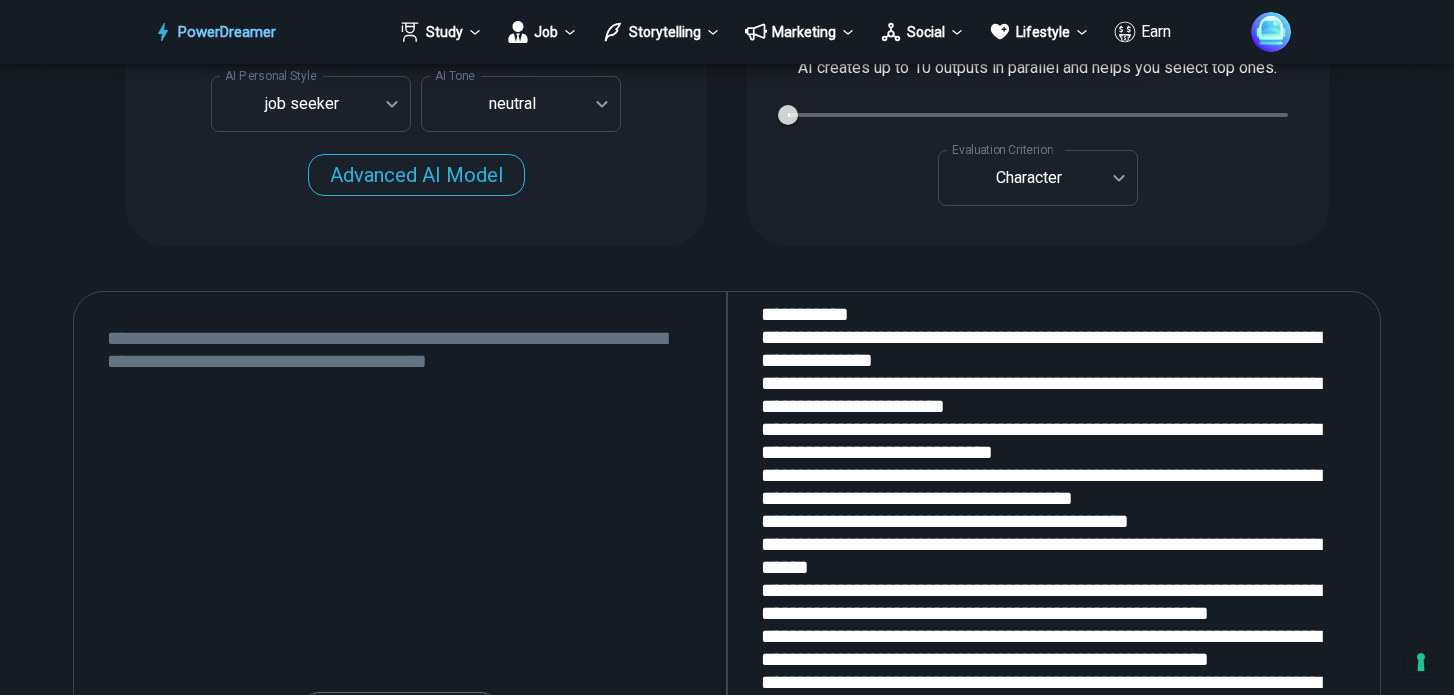 scroll, scrollTop: 2016, scrollLeft: 0, axis: vertical 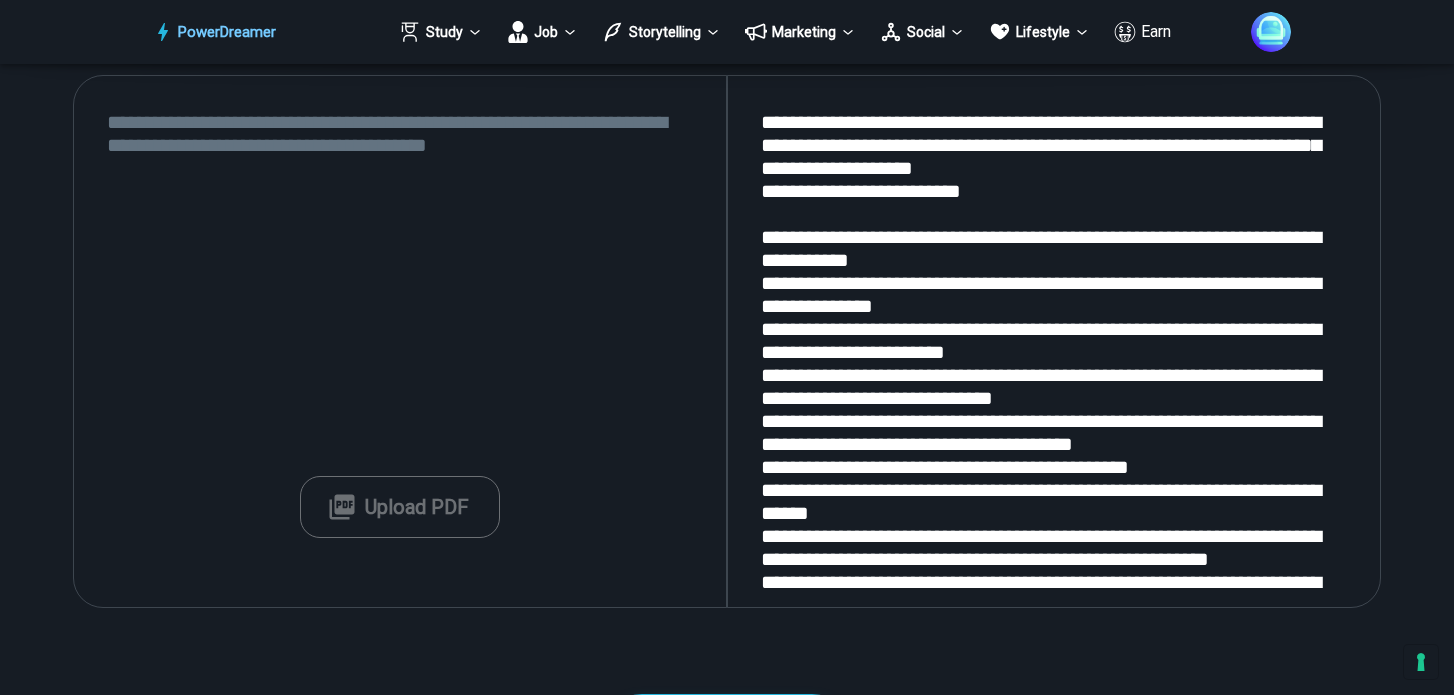 click at bounding box center [400, 341] 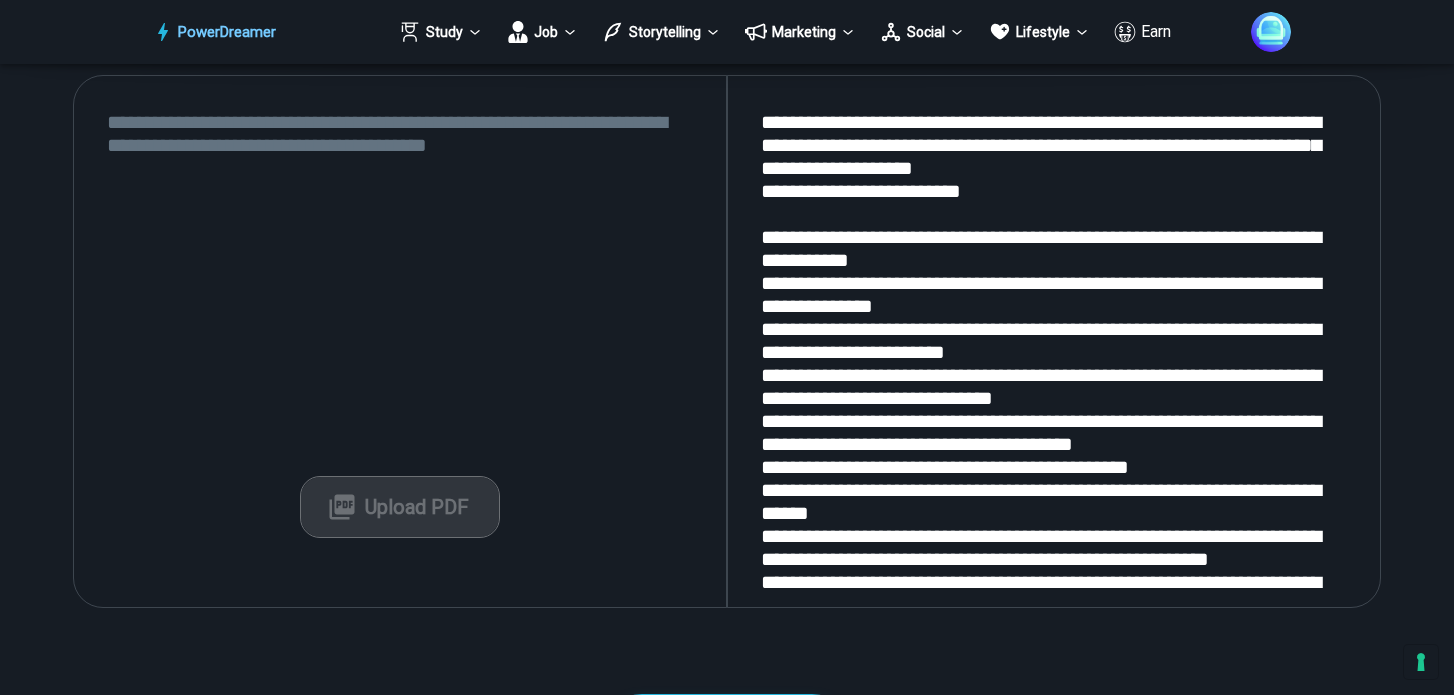 click on "Upload PDF" at bounding box center (400, 507) 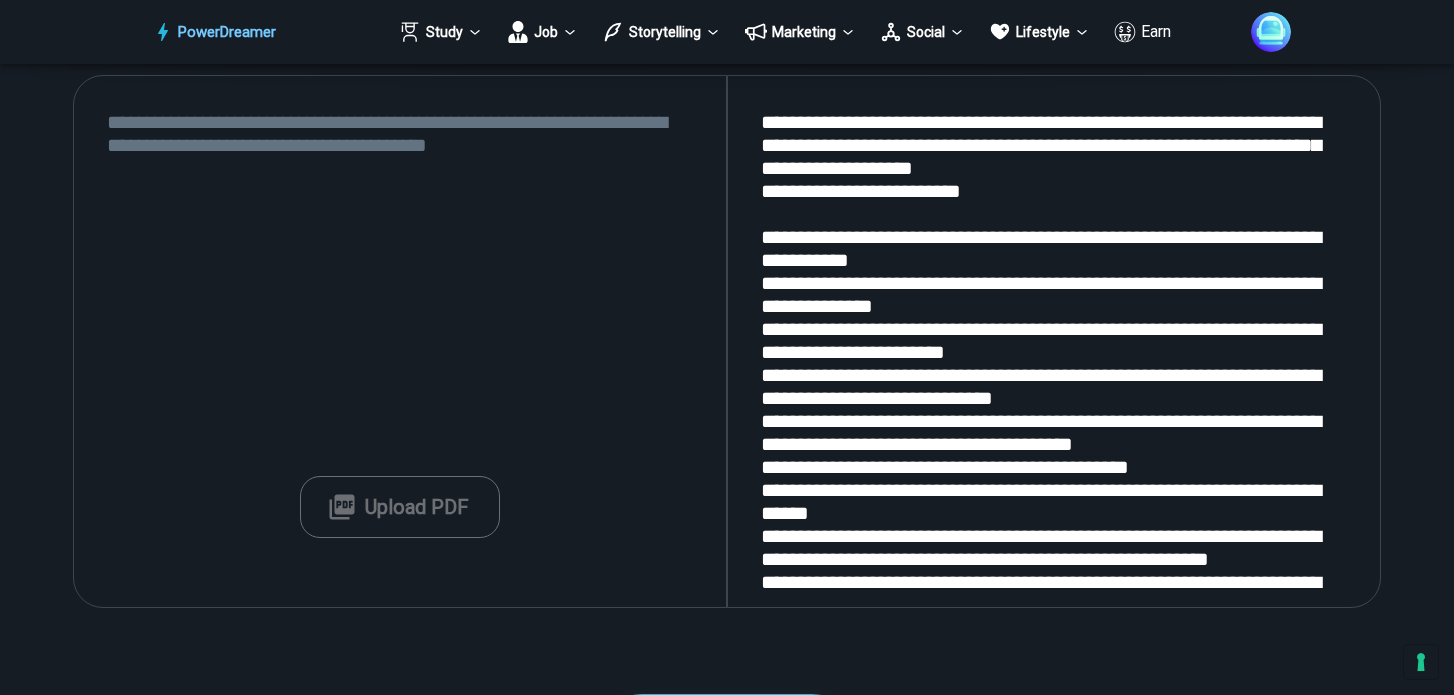 type on "**********" 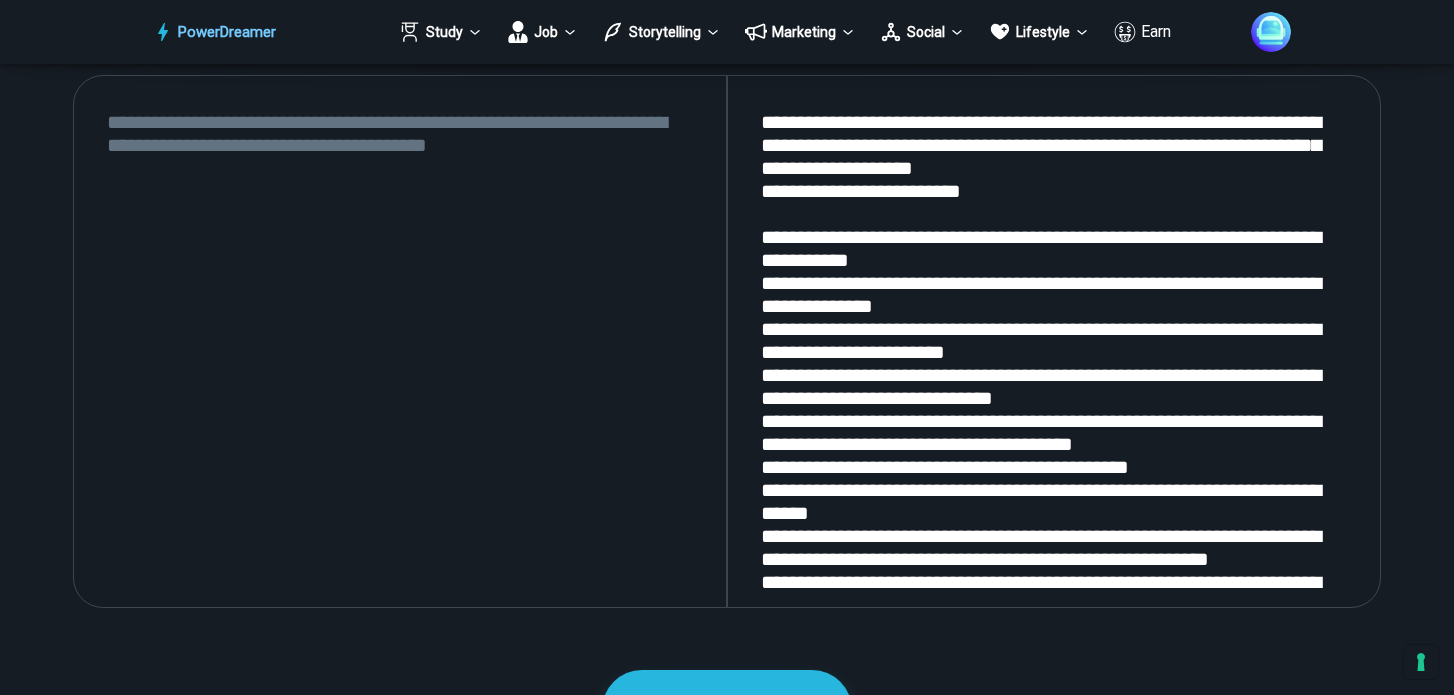 click at bounding box center [400, 341] 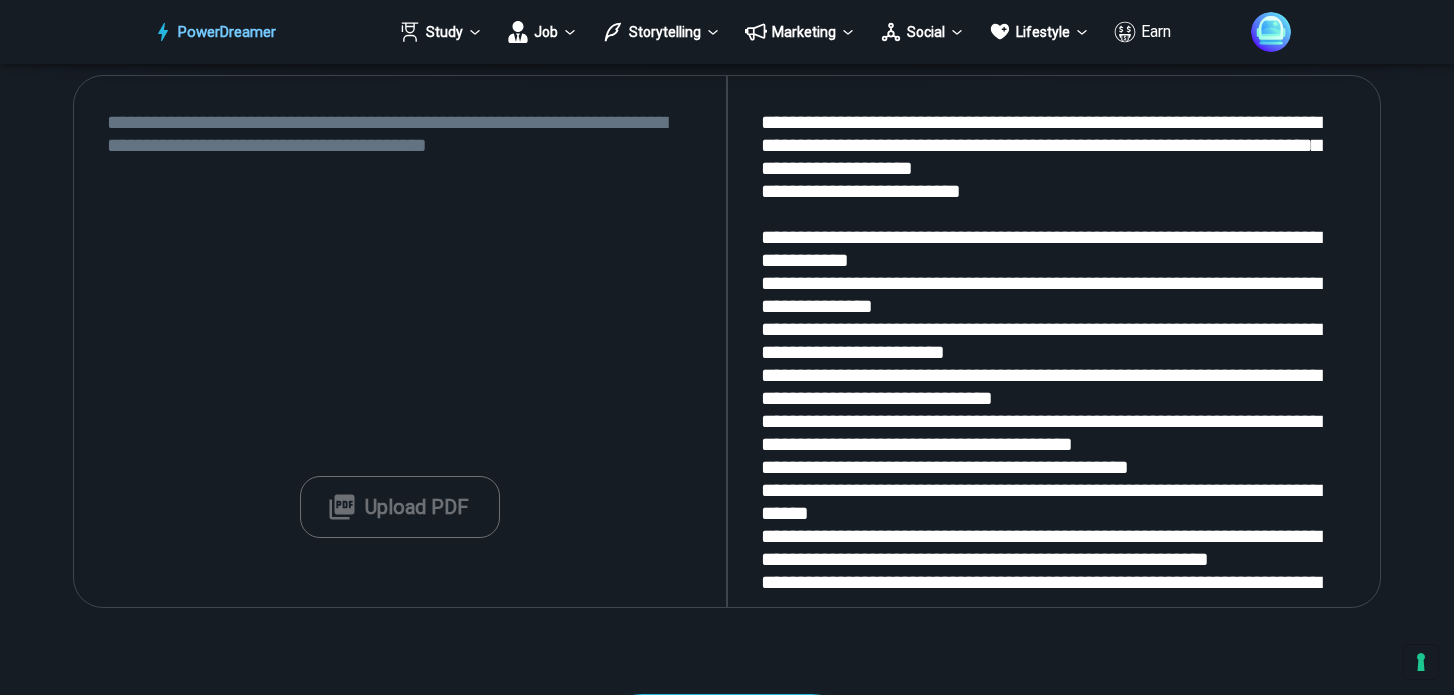 type 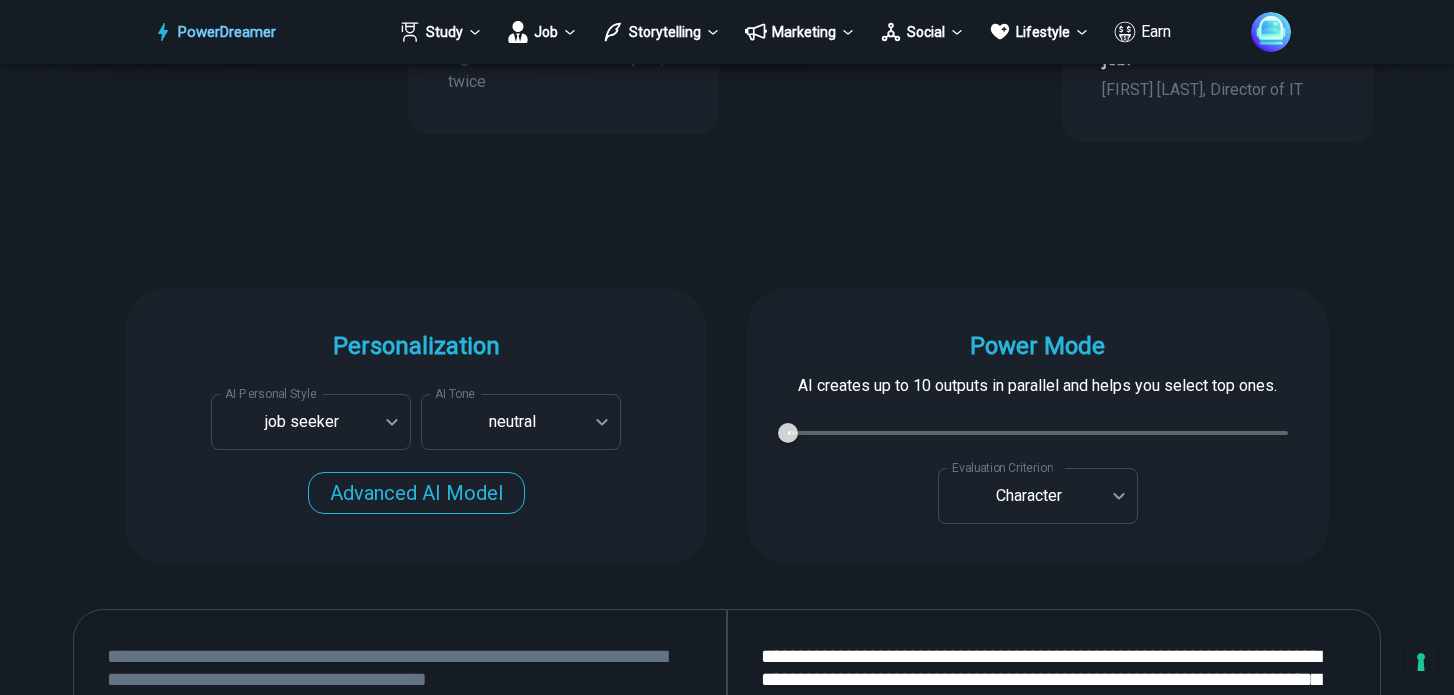 scroll, scrollTop: 1714, scrollLeft: 0, axis: vertical 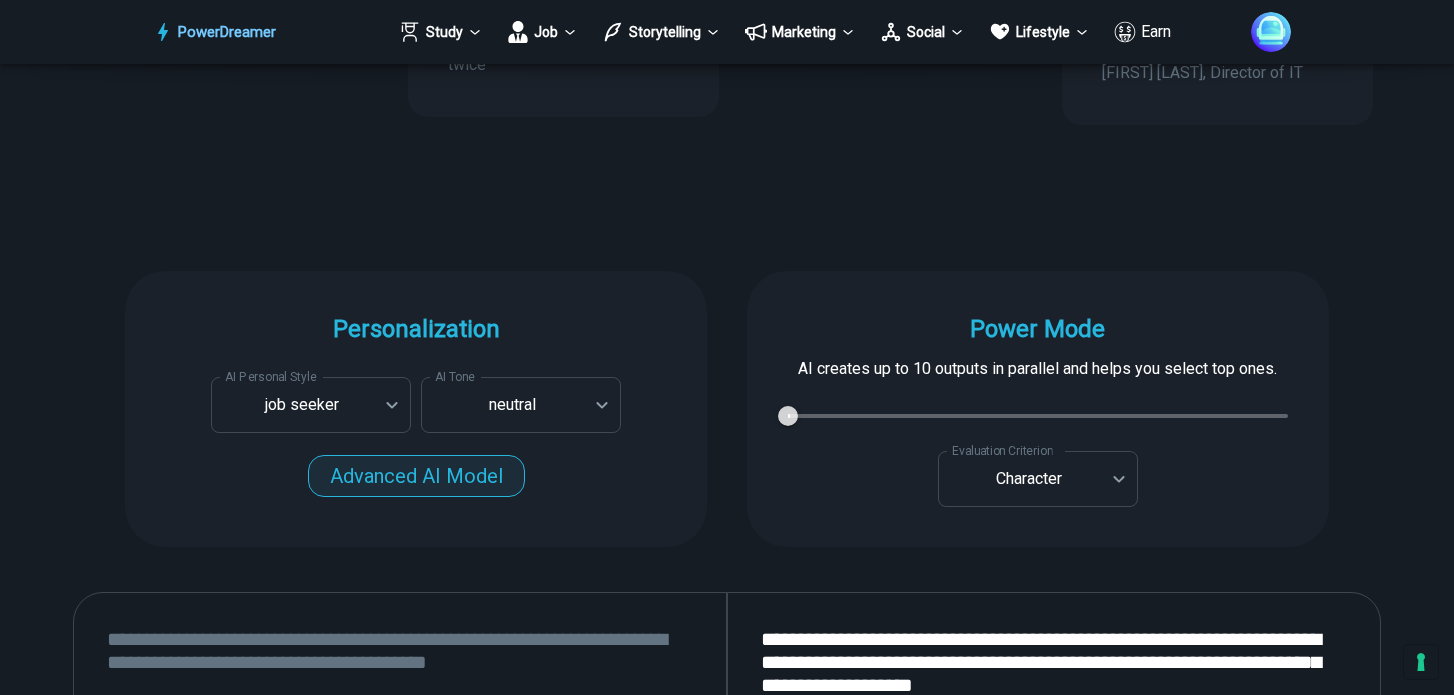 click on "Advanced AI Model" at bounding box center (0, 0) 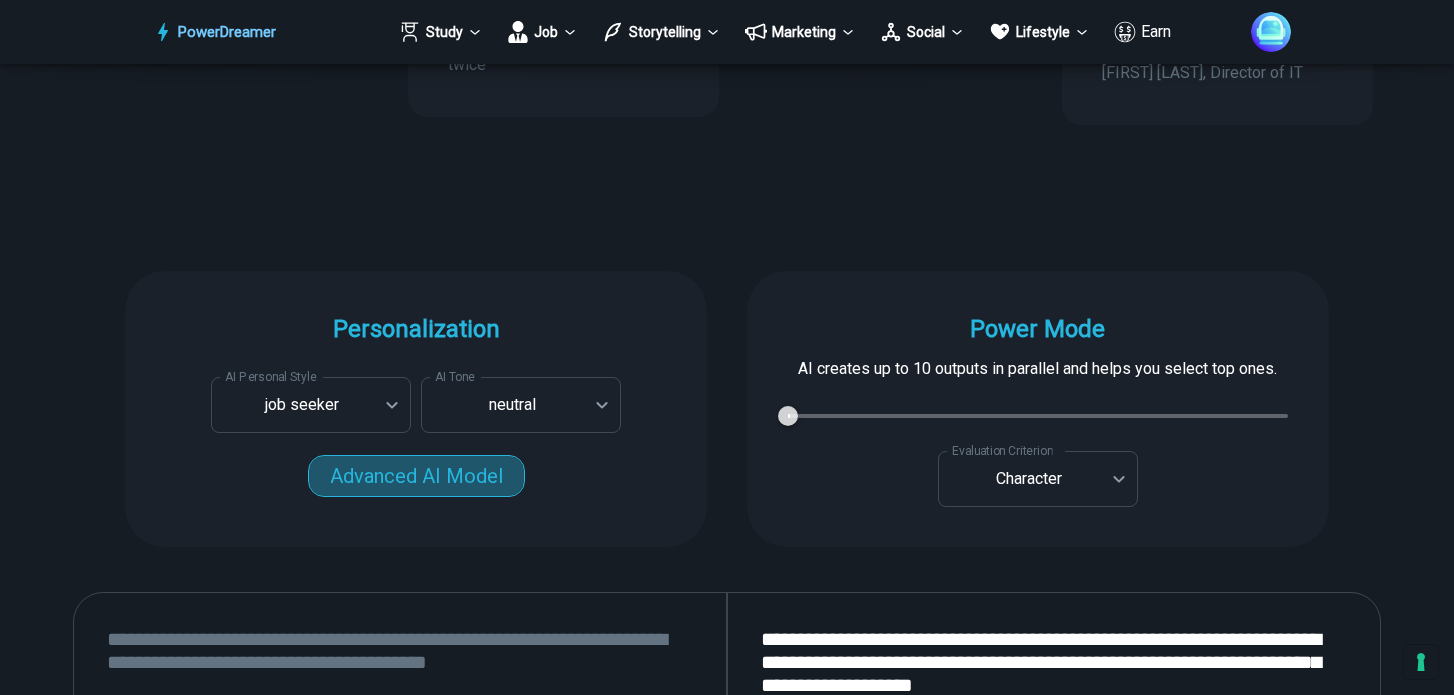click on "Advanced AI Model" at bounding box center (0, 0) 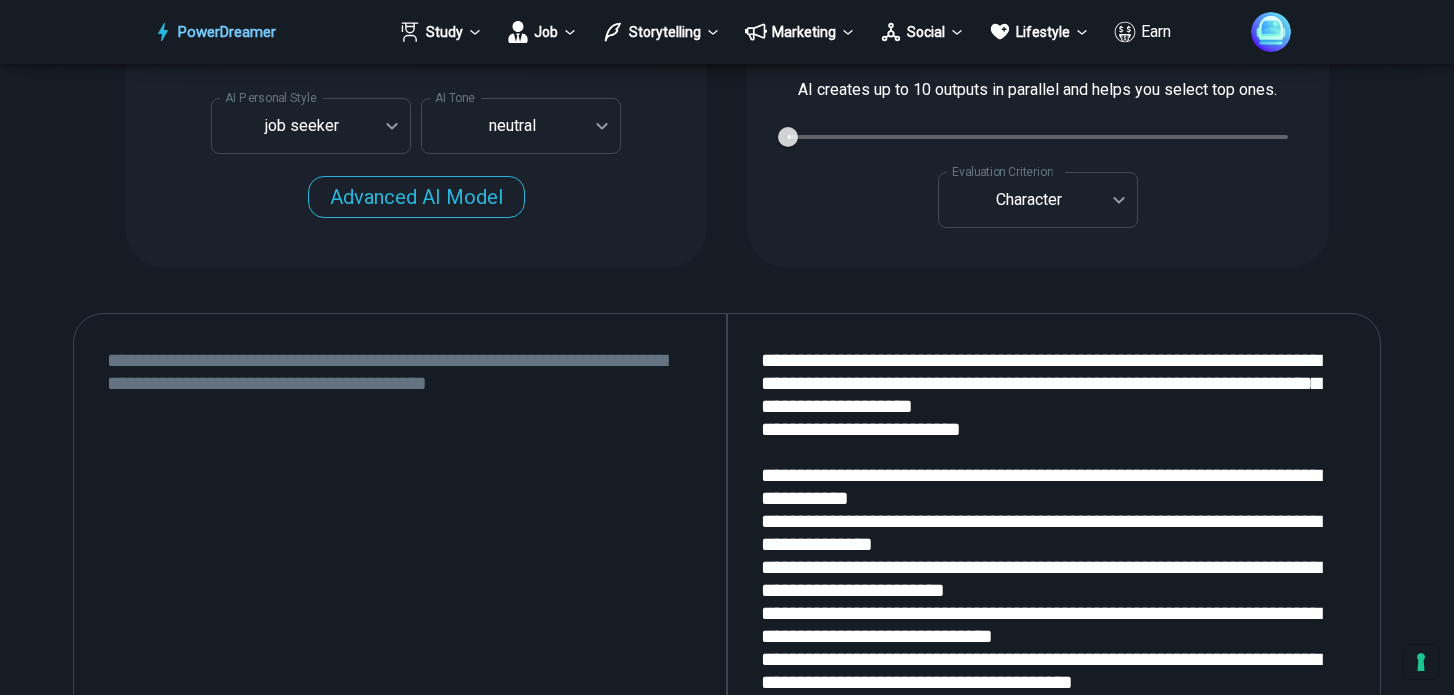 scroll, scrollTop: 2023, scrollLeft: 0, axis: vertical 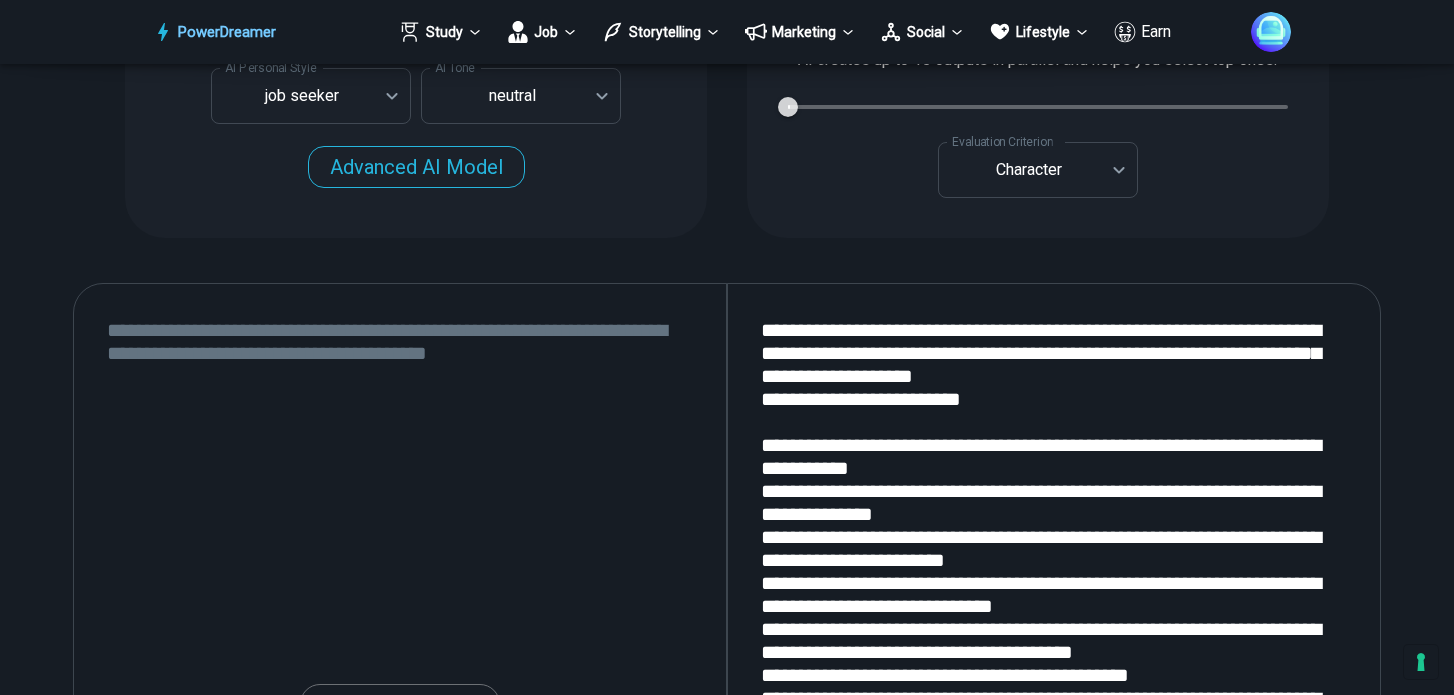 click at bounding box center [400, 549] 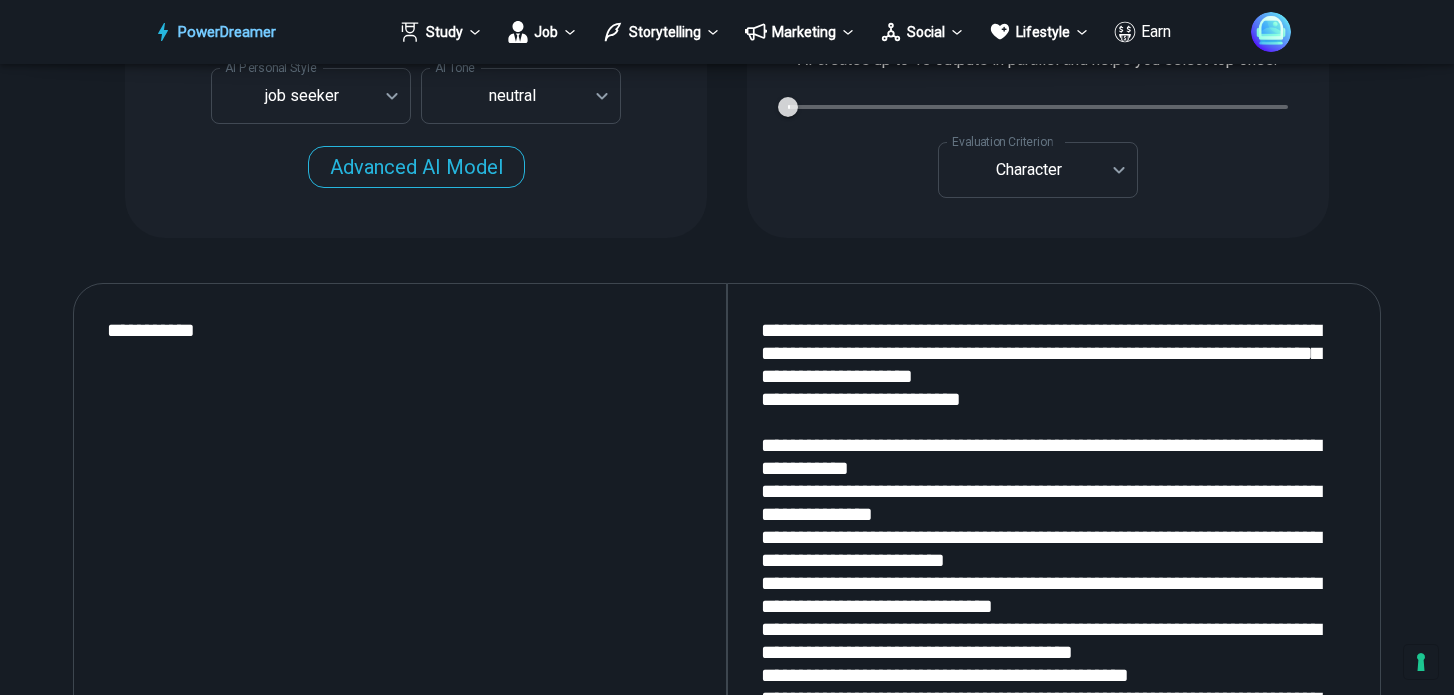 type on "**********" 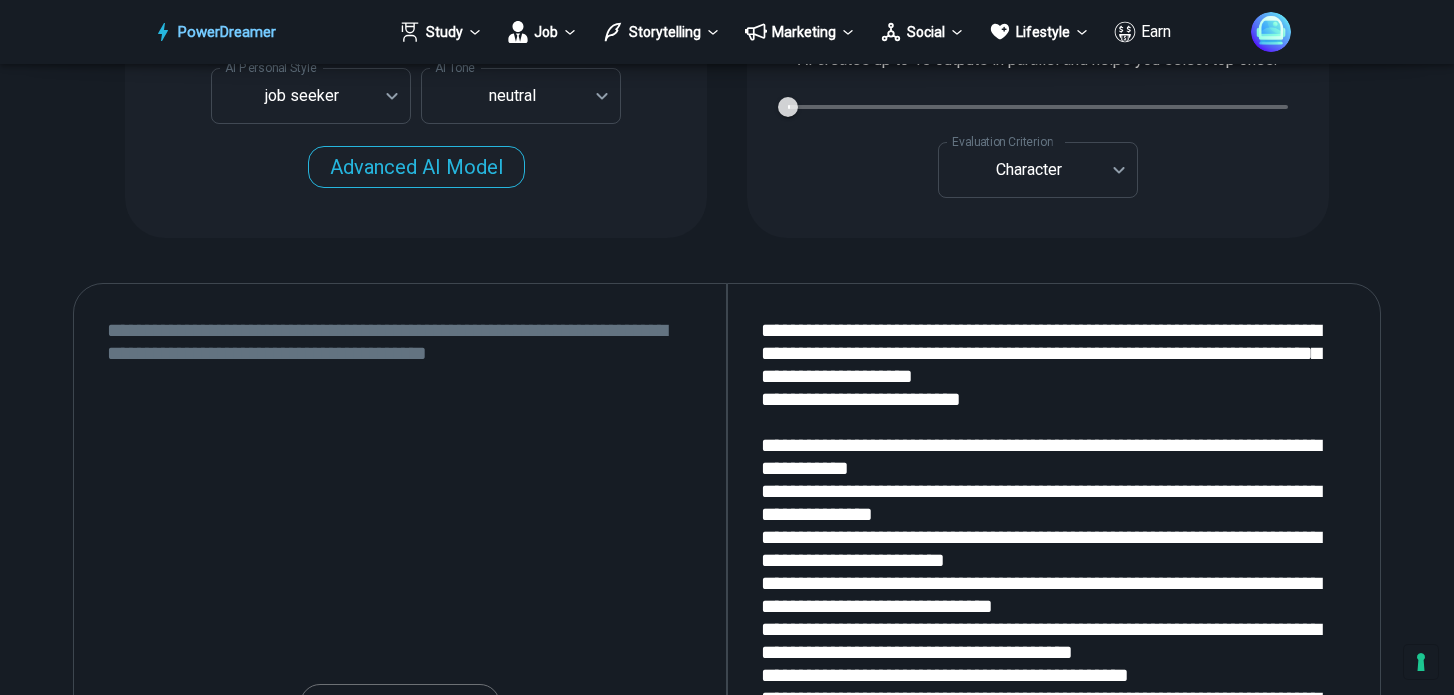 click at bounding box center (400, 549) 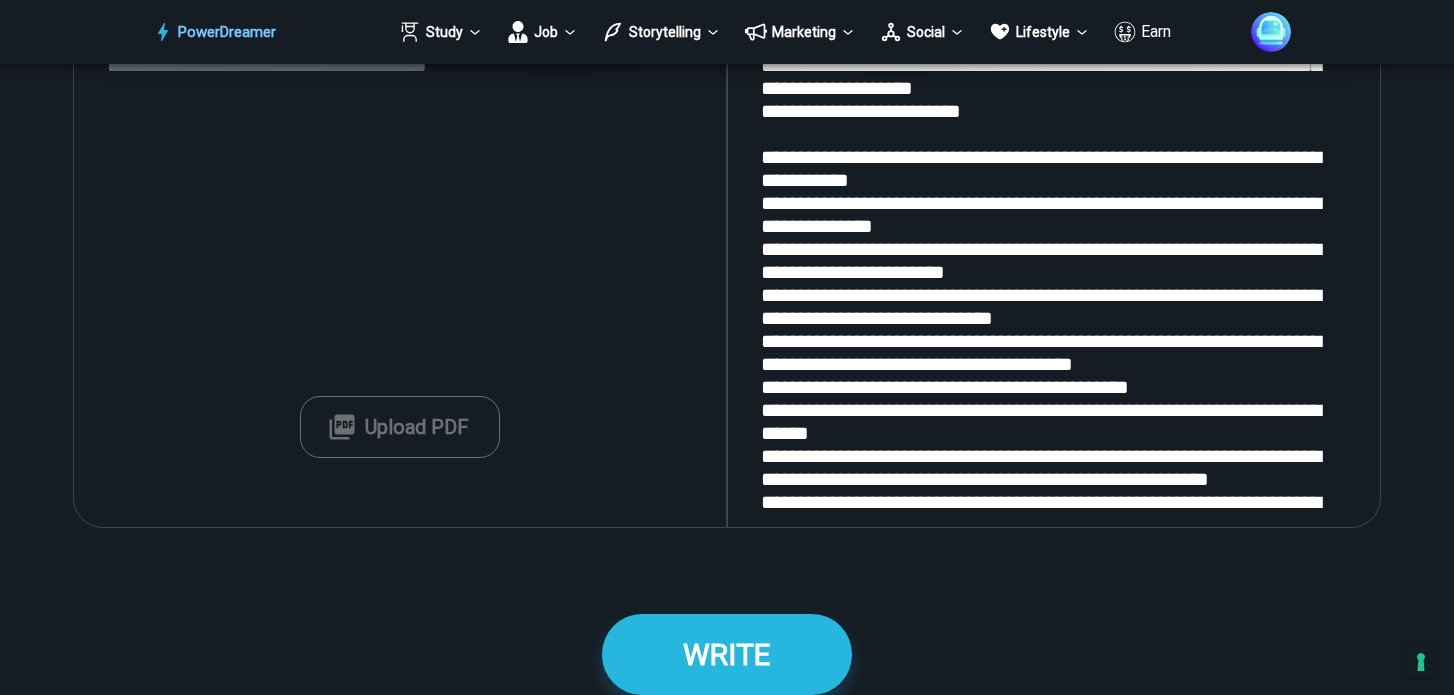 scroll, scrollTop: 2317, scrollLeft: 0, axis: vertical 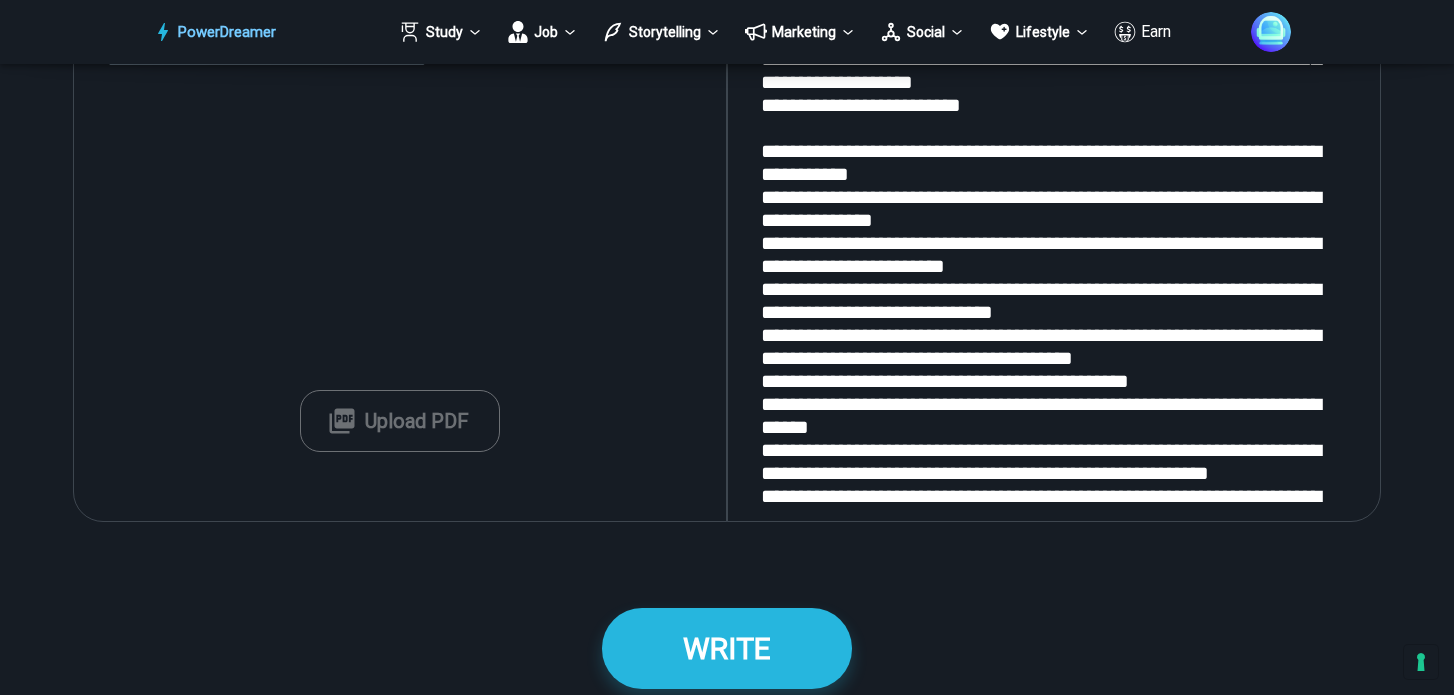 click on "Upload PDF" at bounding box center (400, 421) 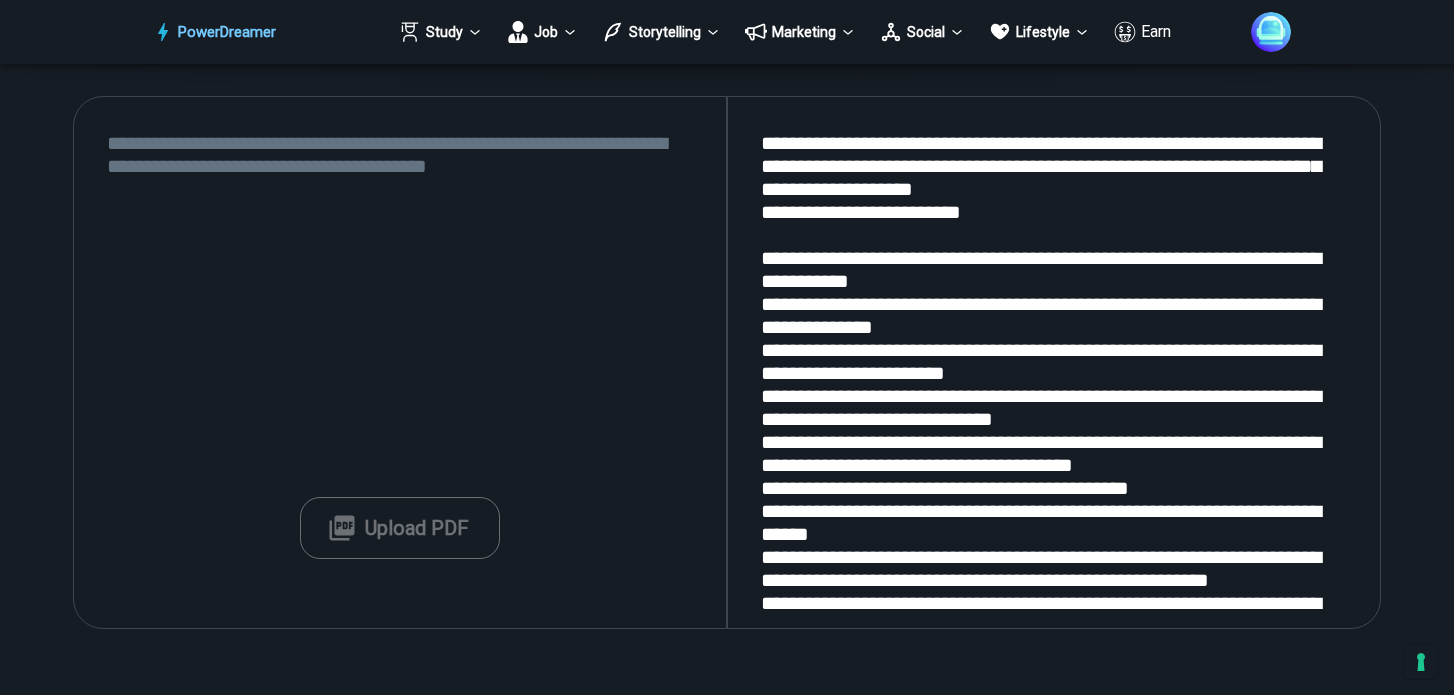 scroll, scrollTop: 2211, scrollLeft: 0, axis: vertical 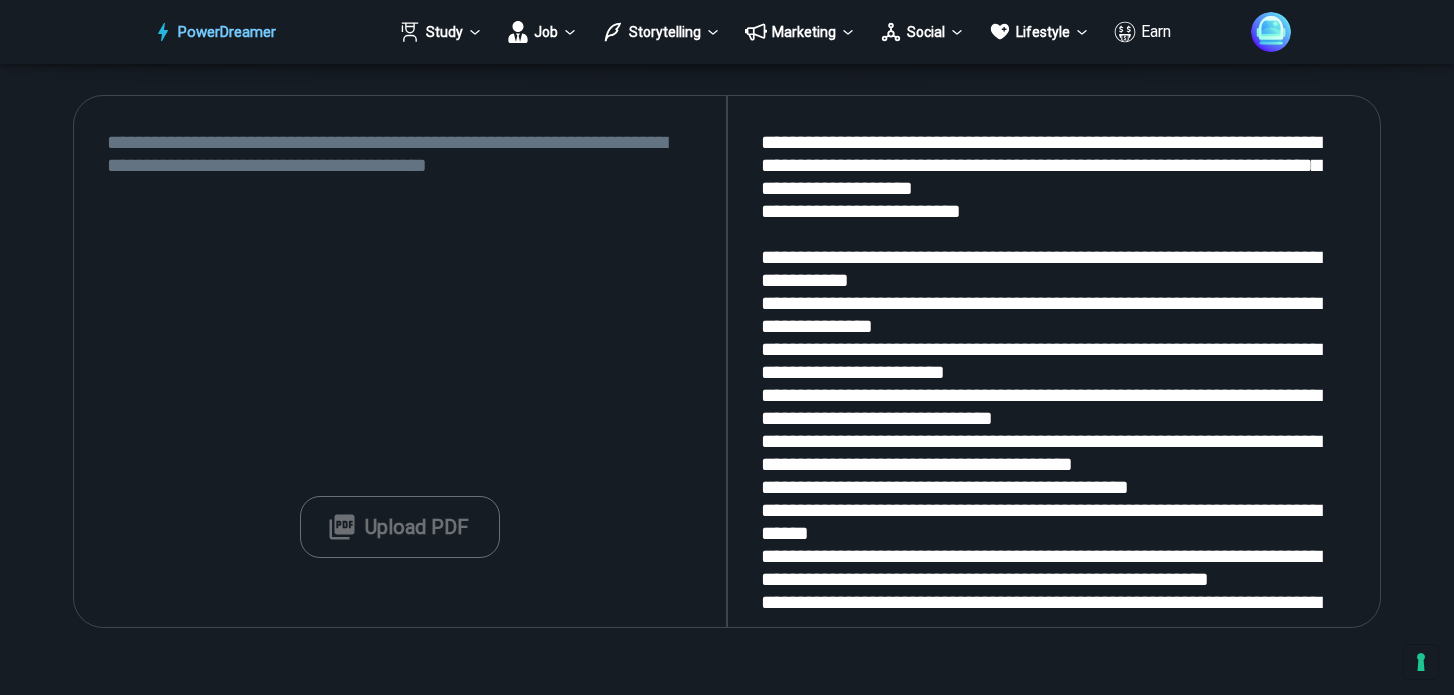click on "Upload PDF" at bounding box center [400, 527] 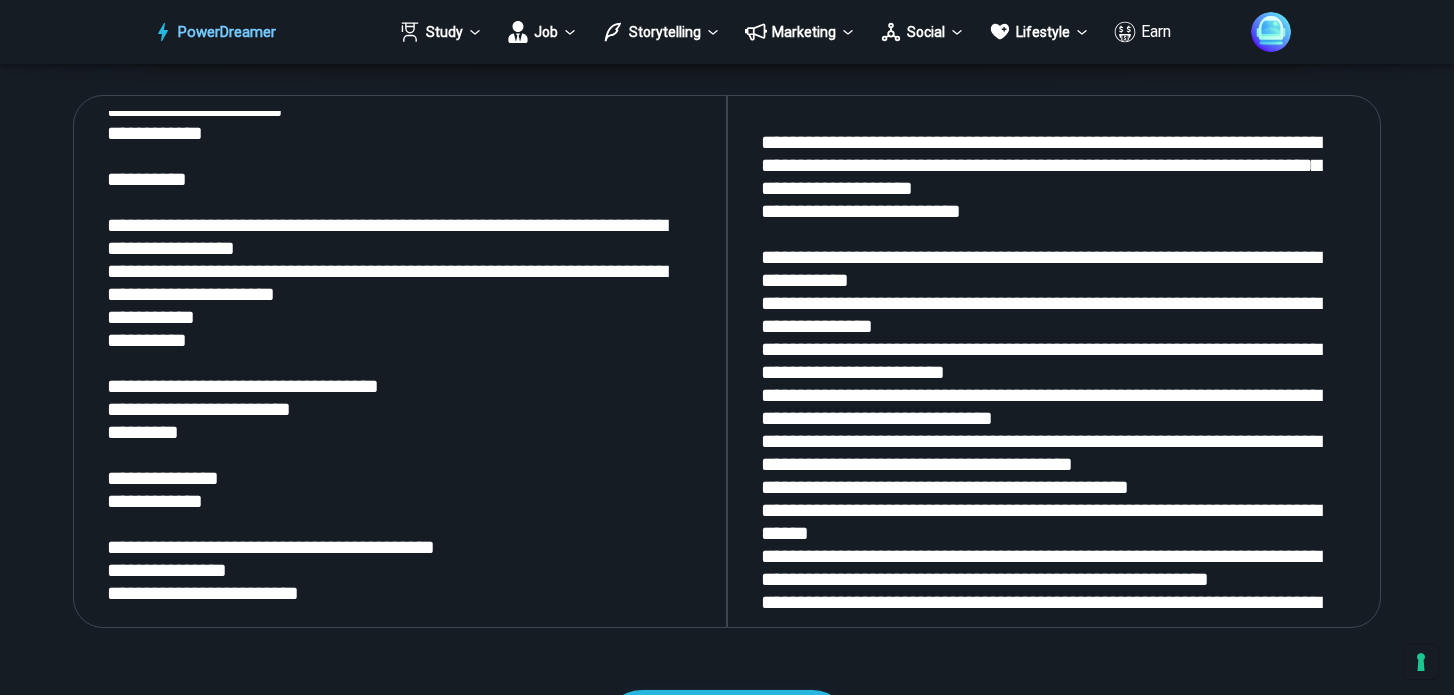 scroll, scrollTop: 0, scrollLeft: 0, axis: both 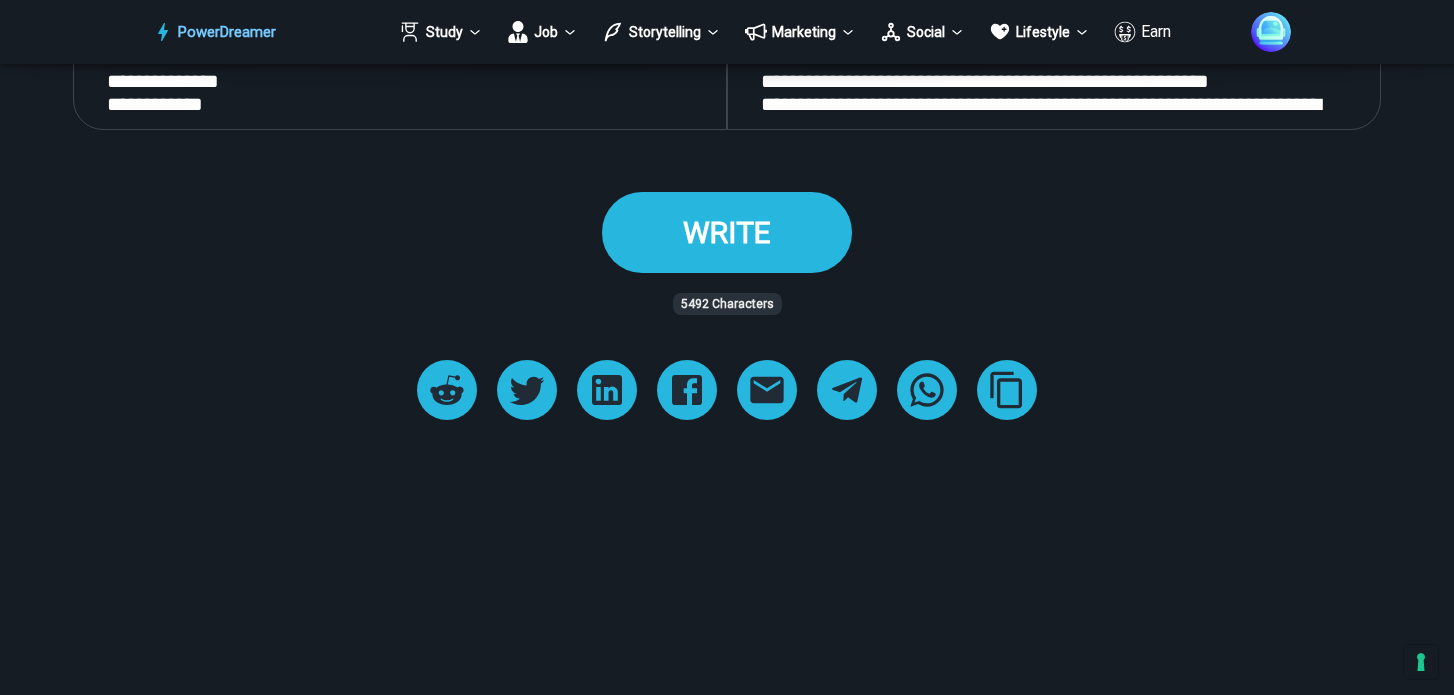 type on "**********" 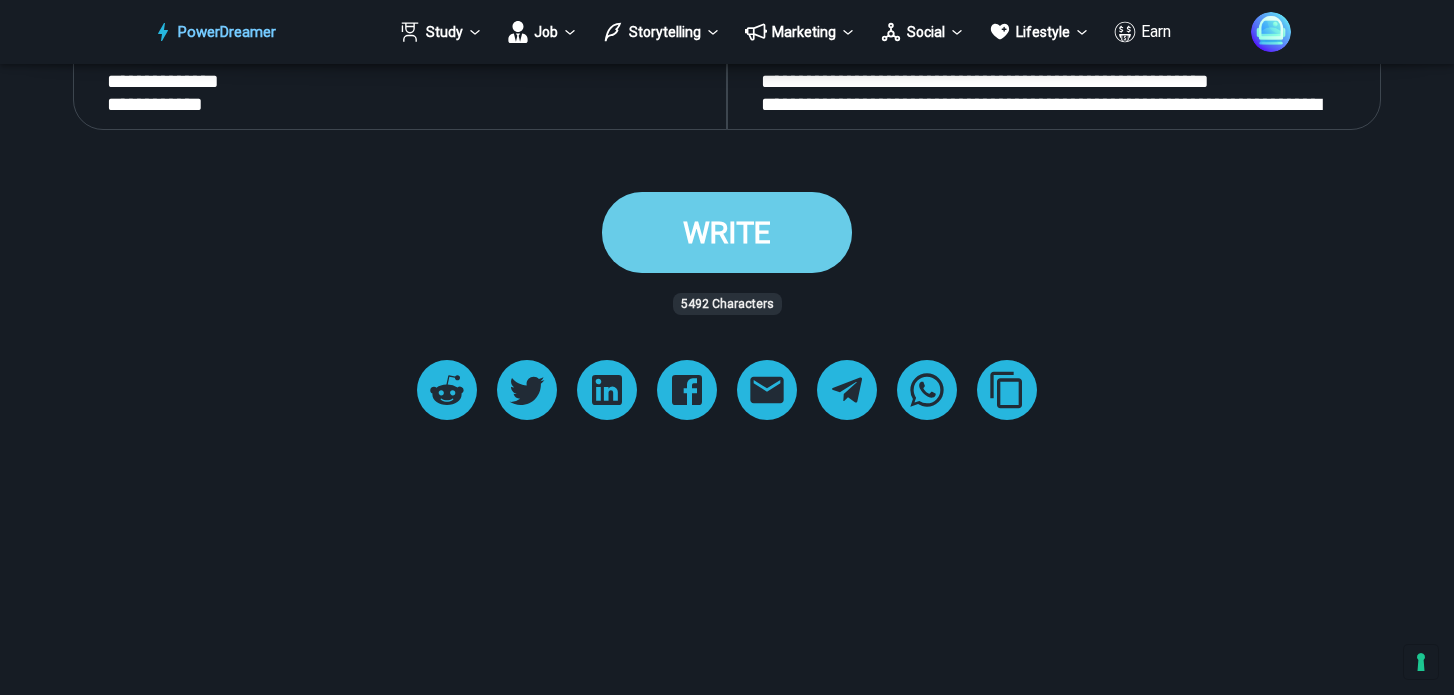 click on "WRITE" at bounding box center (727, 232) 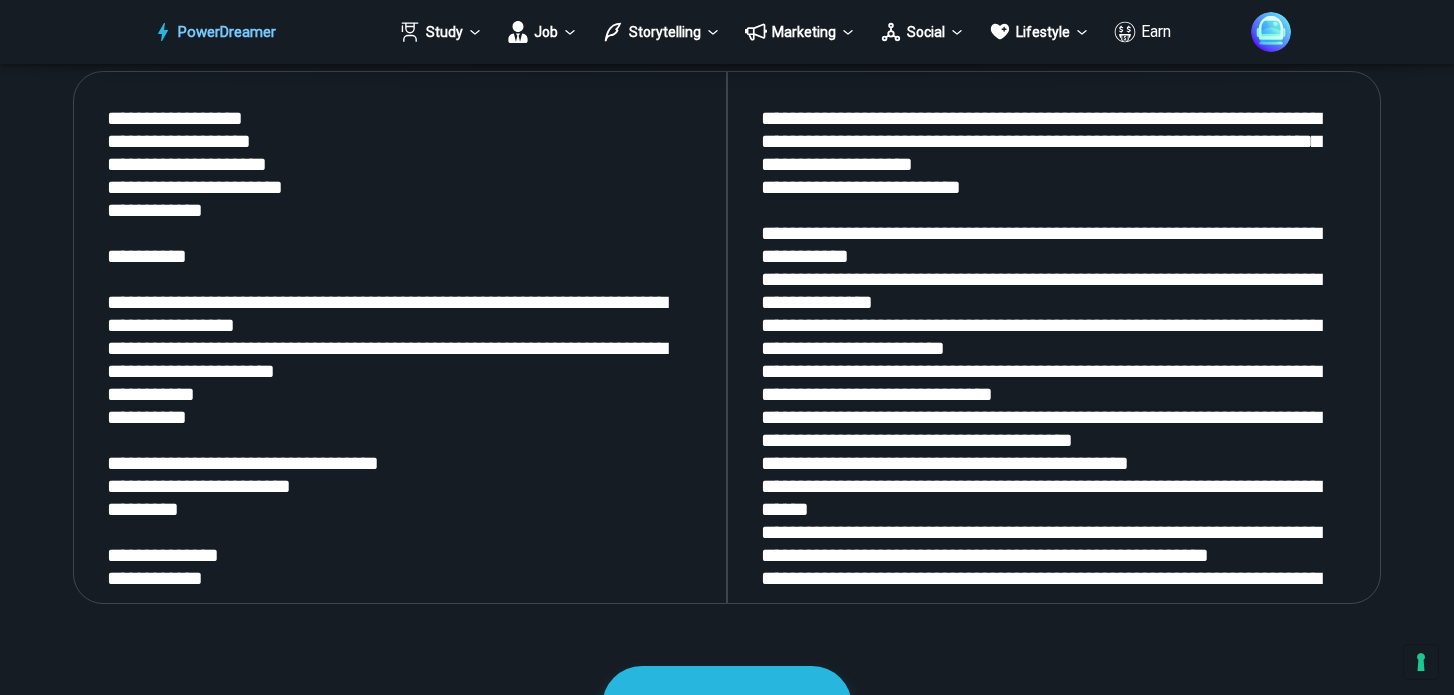 scroll, scrollTop: 2247, scrollLeft: 0, axis: vertical 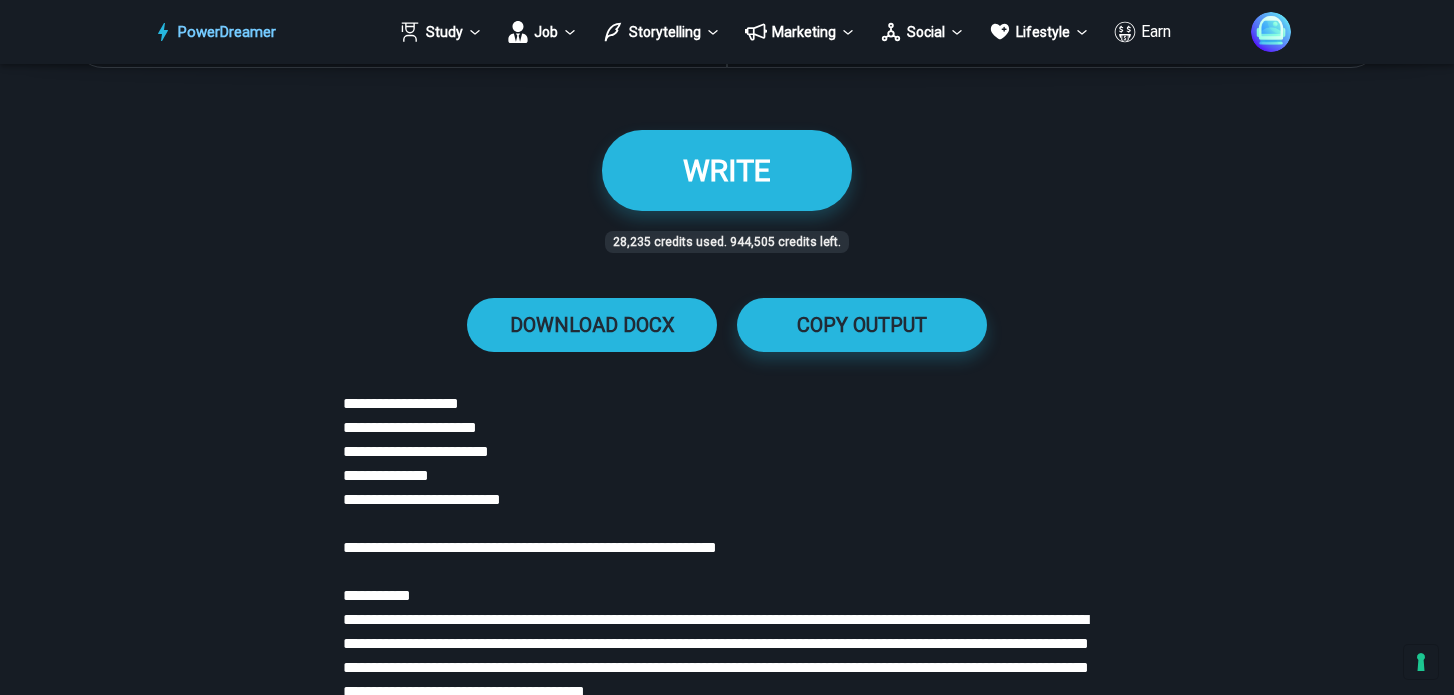 click on "DOWNLOAD DOCX" at bounding box center [592, 325] 